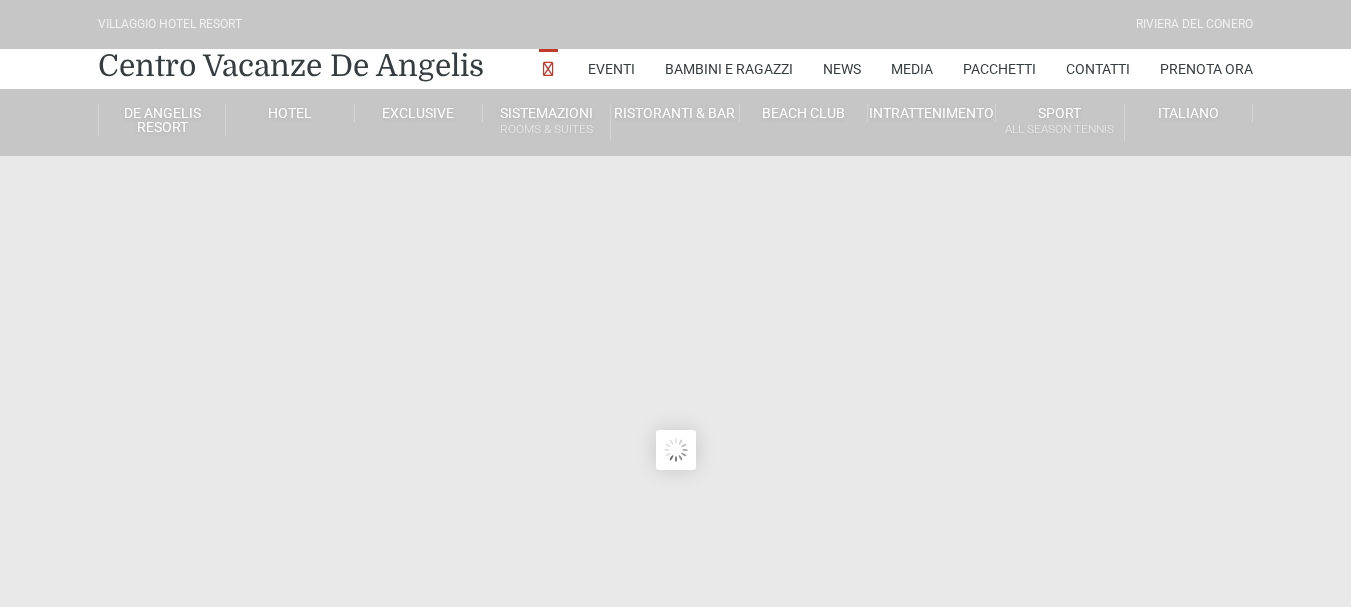 scroll, scrollTop: 0, scrollLeft: 0, axis: both 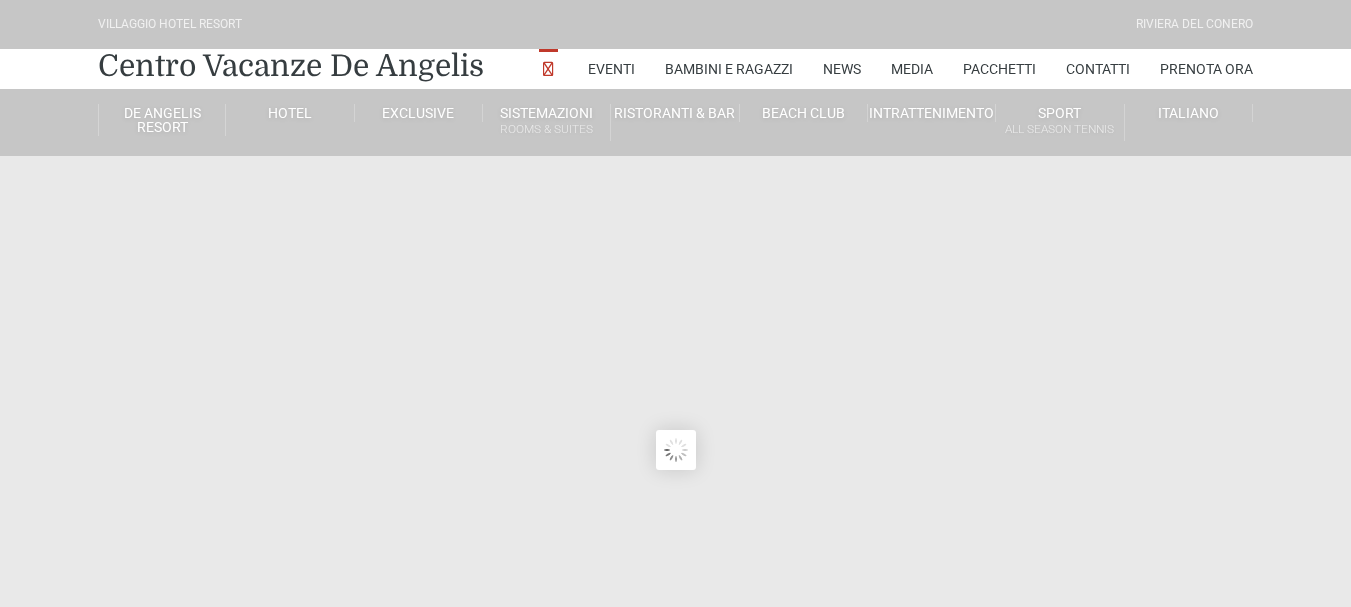type on "[DATE]" 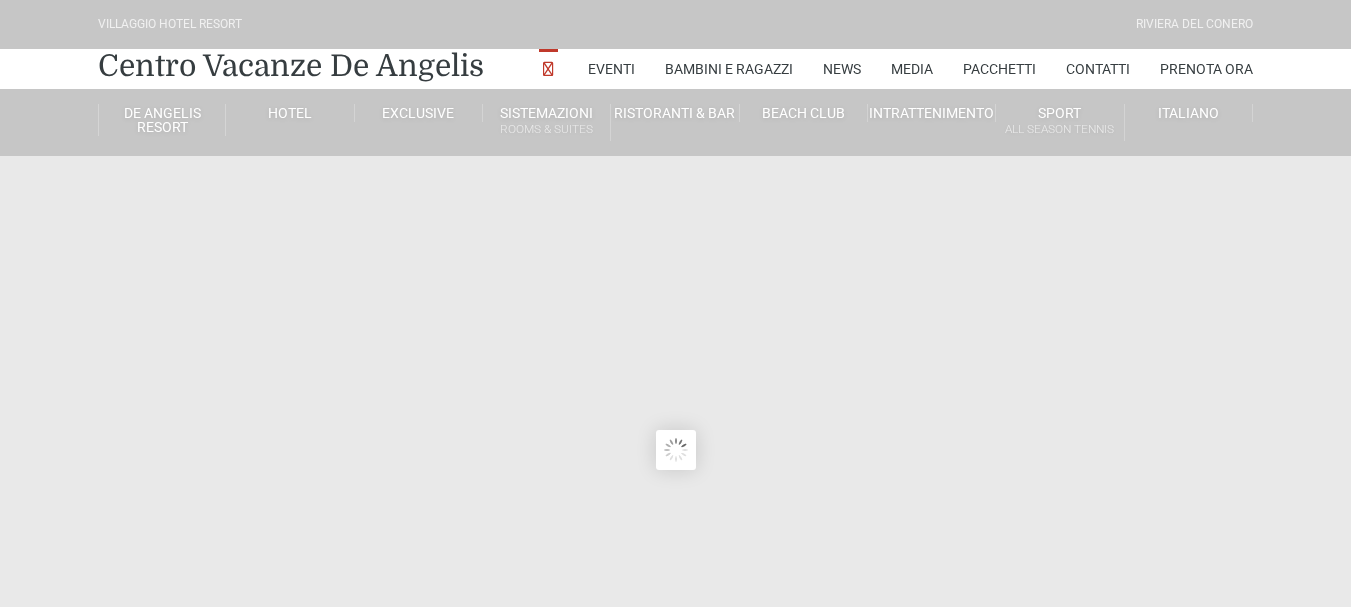 type on "07/08/2025" 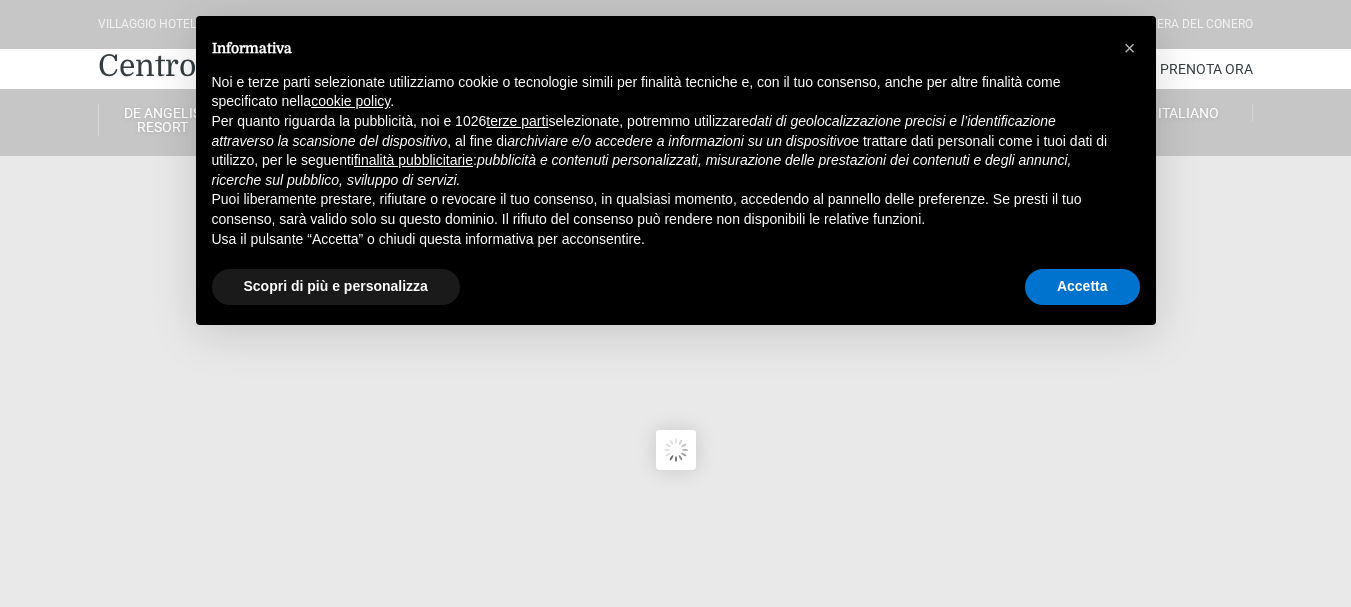 scroll, scrollTop: 0, scrollLeft: 0, axis: both 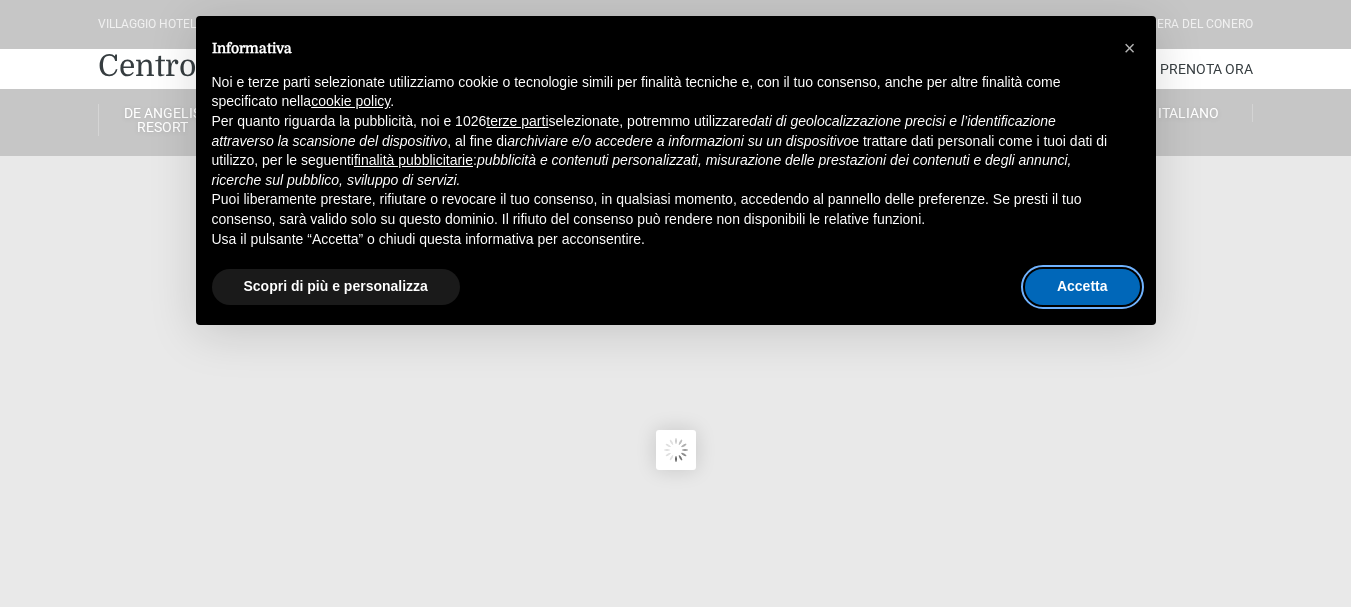 click on "Accetta" at bounding box center (1082, 287) 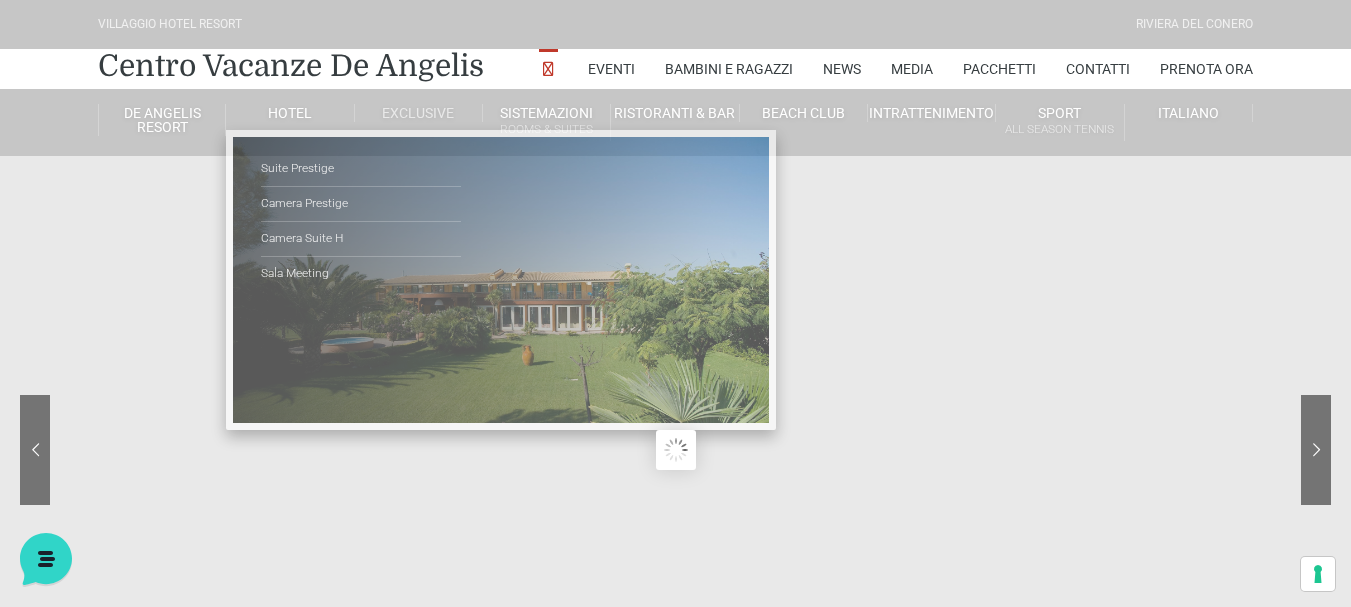 scroll, scrollTop: 0, scrollLeft: 0, axis: both 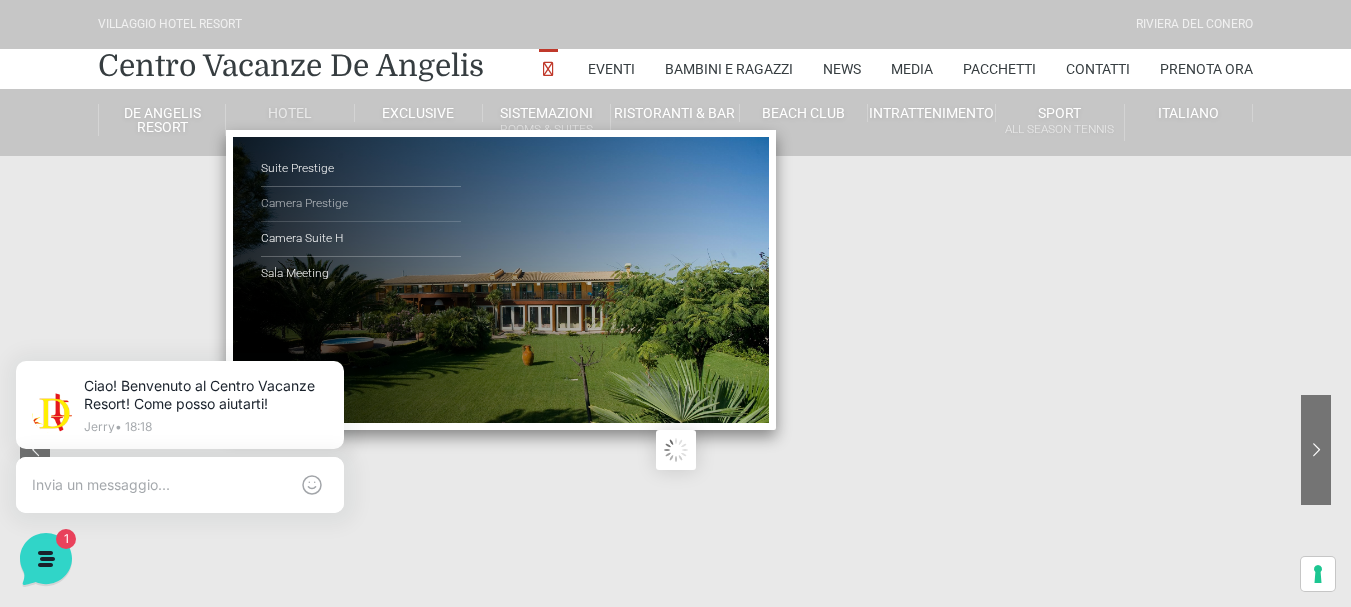 click on "Camera Prestige" at bounding box center (361, 204) 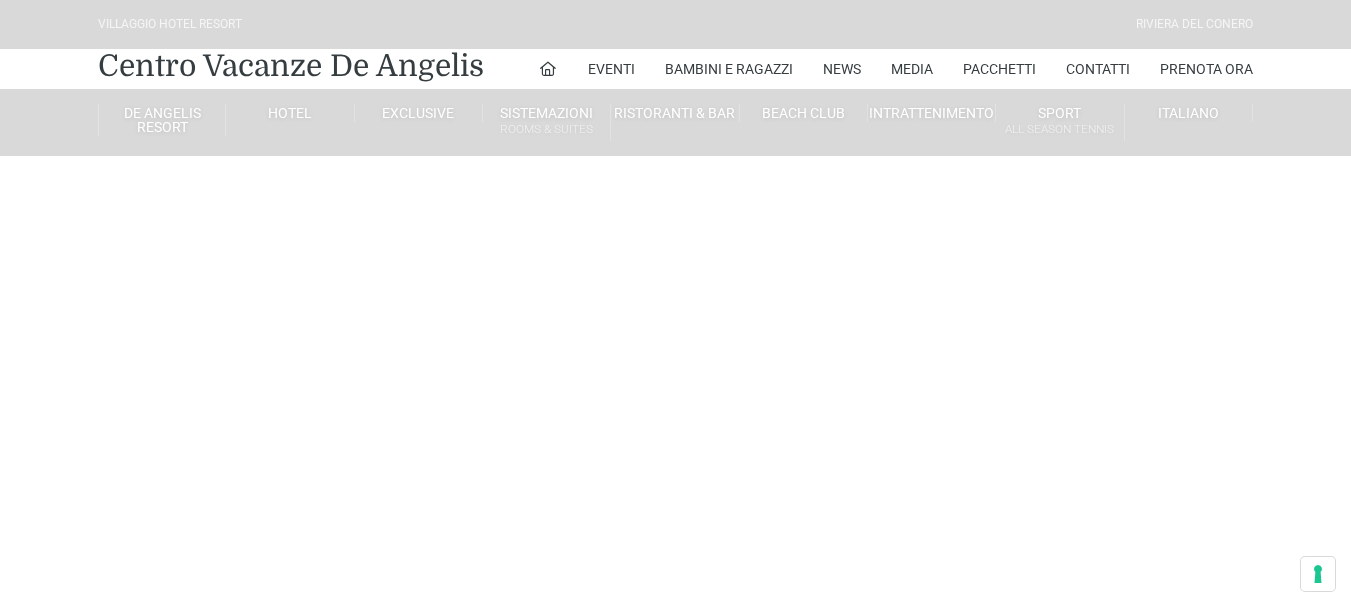 scroll, scrollTop: 0, scrollLeft: 0, axis: both 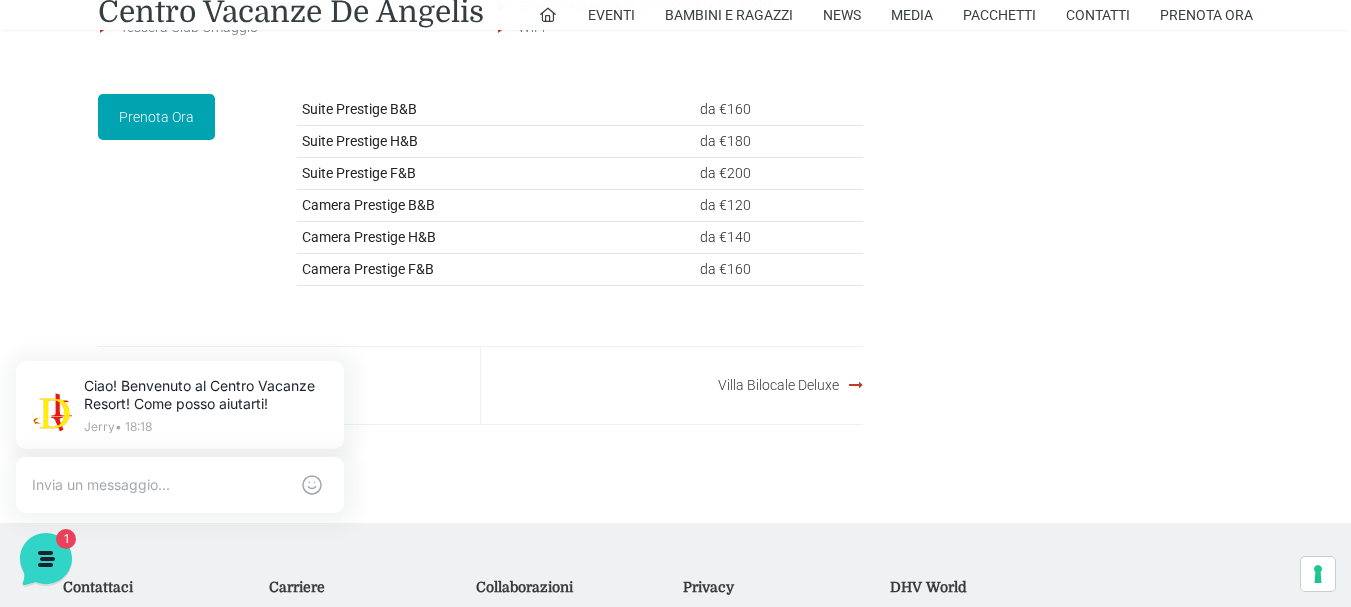 click on "Prenota Ora" at bounding box center [156, 117] 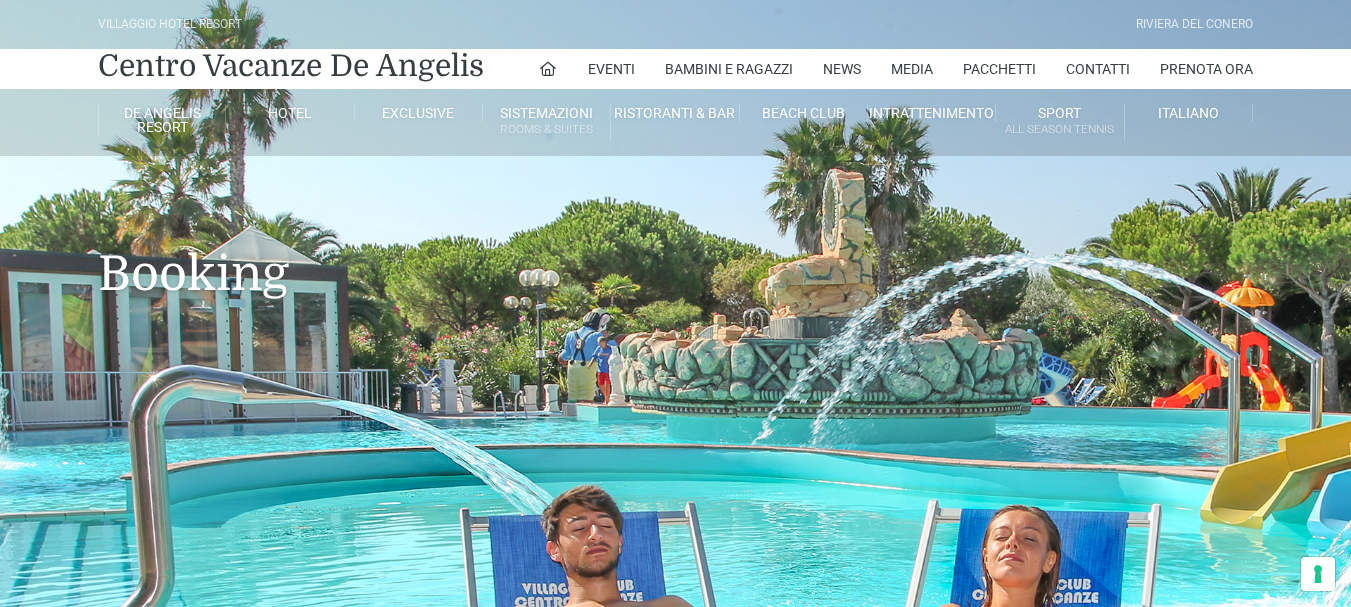 scroll, scrollTop: 0, scrollLeft: 0, axis: both 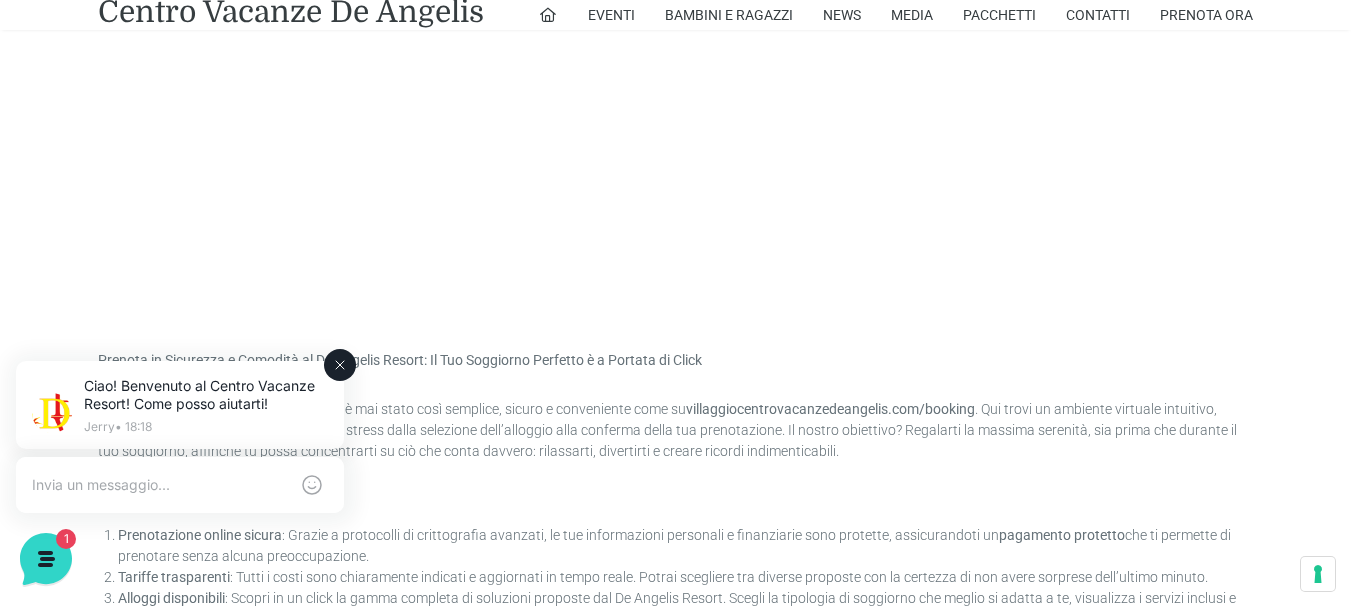 click on "Ciao! Benvenuto al Centro Vacanze Resort! Come posso aiutarti! Jerry  •   18:18" at bounding box center [180, 407] 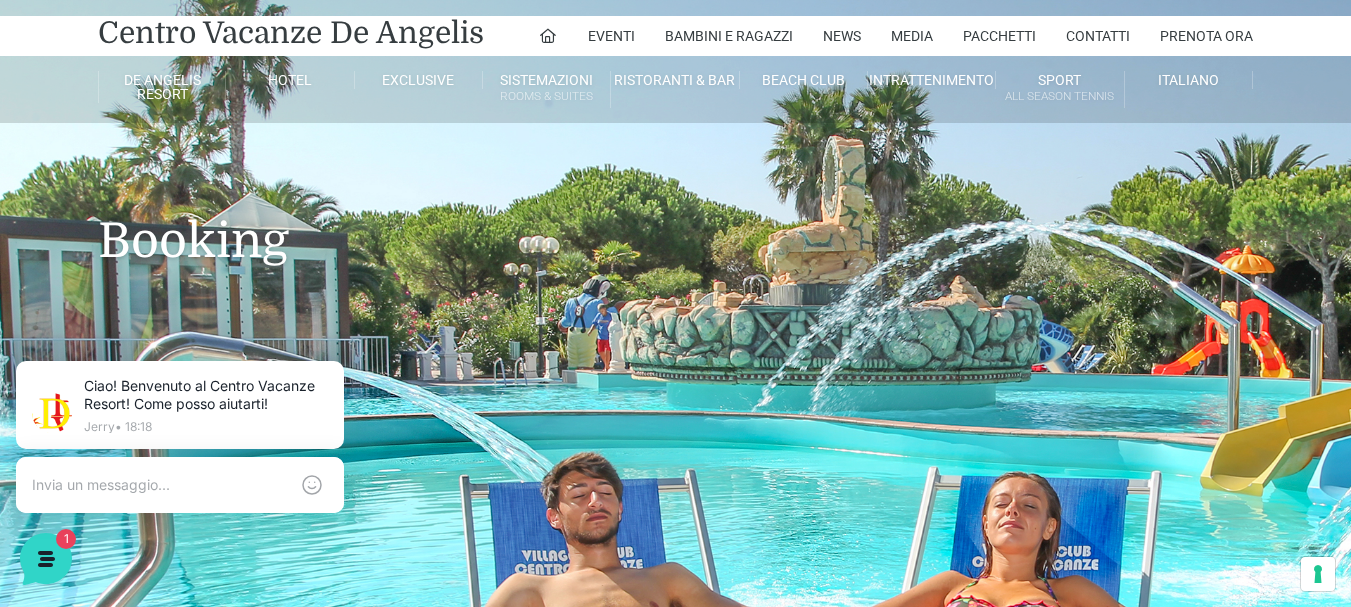 scroll, scrollTop: 0, scrollLeft: 0, axis: both 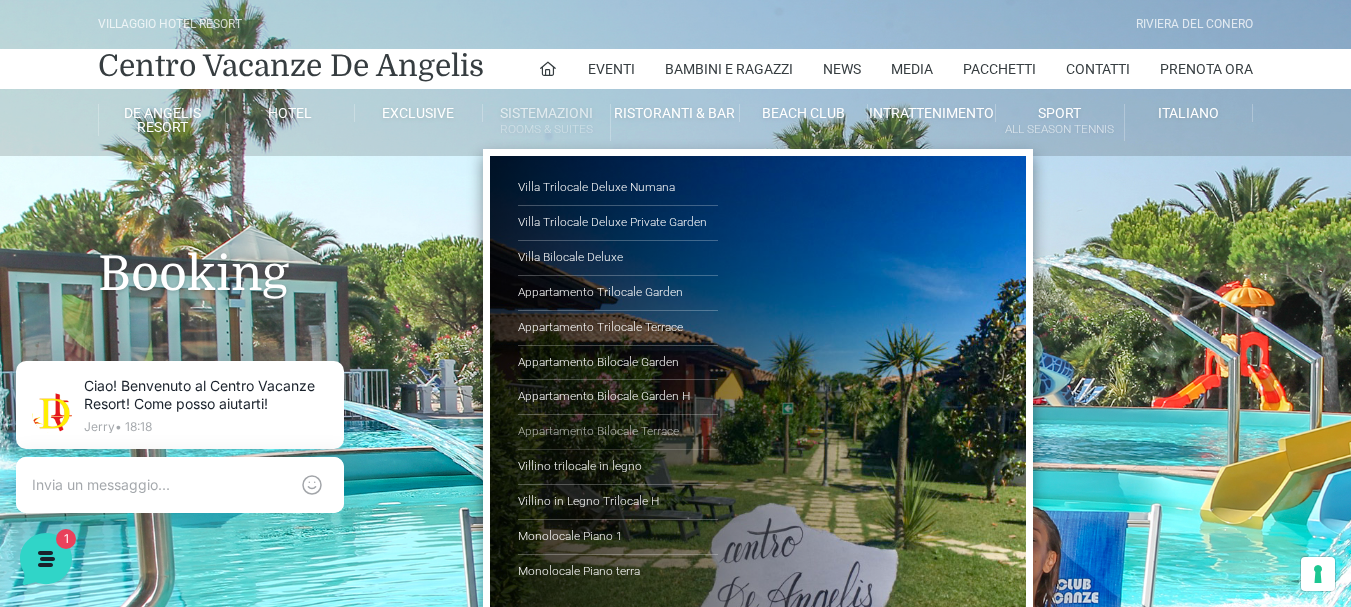 click on "Appartamento Bilocale Terrace" at bounding box center (618, 432) 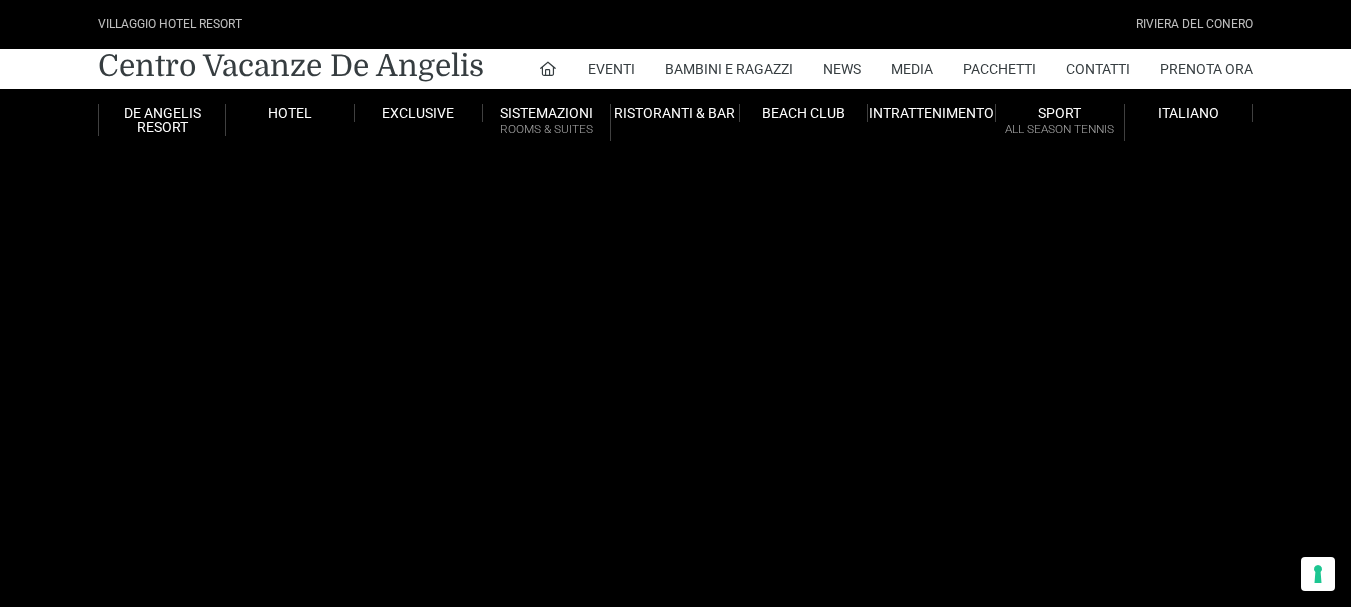 scroll, scrollTop: 0, scrollLeft: 0, axis: both 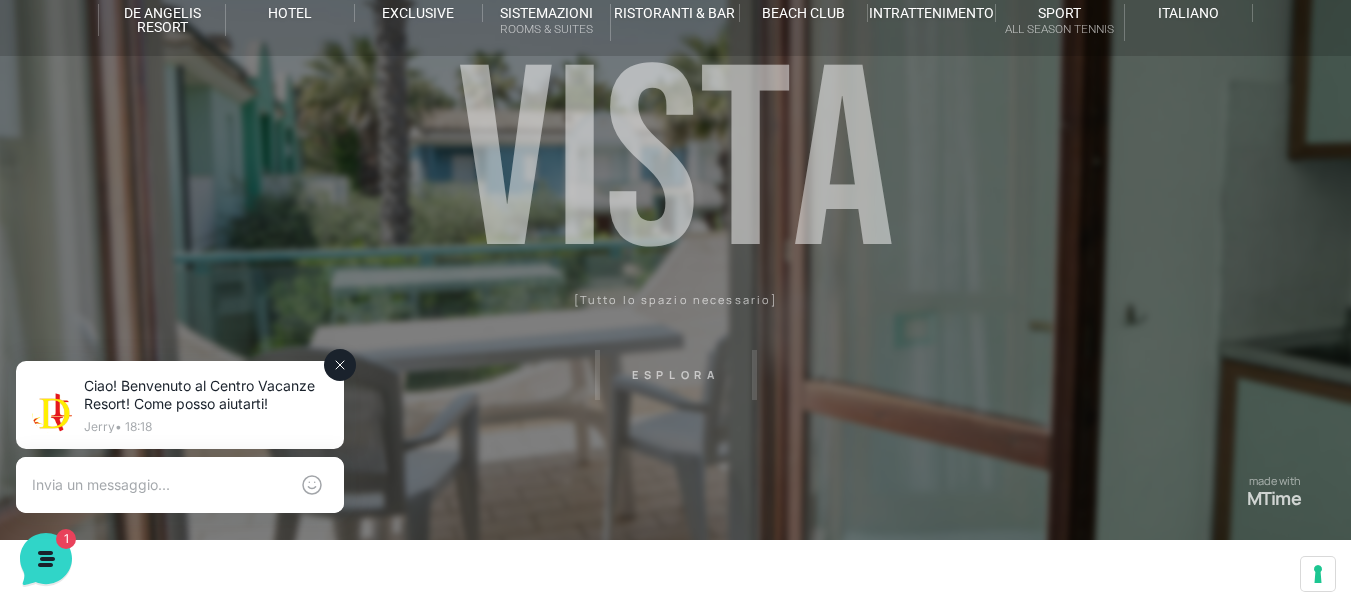 click at bounding box center [160, 485] 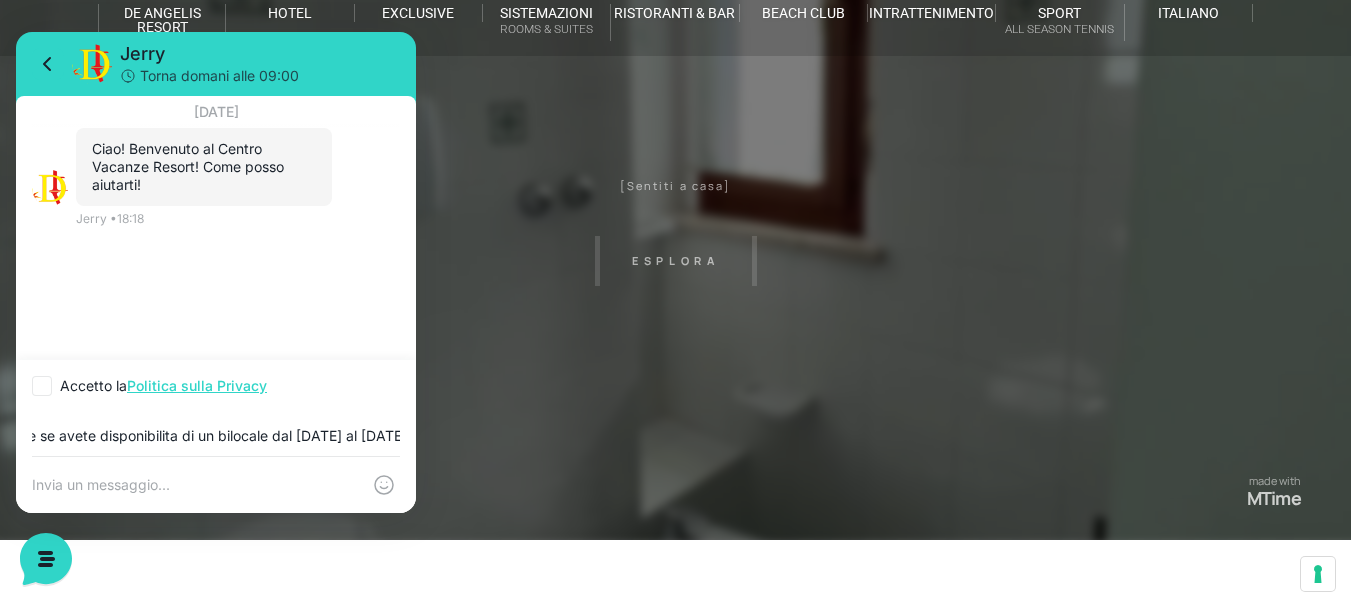 scroll, scrollTop: 0, scrollLeft: 169, axis: horizontal 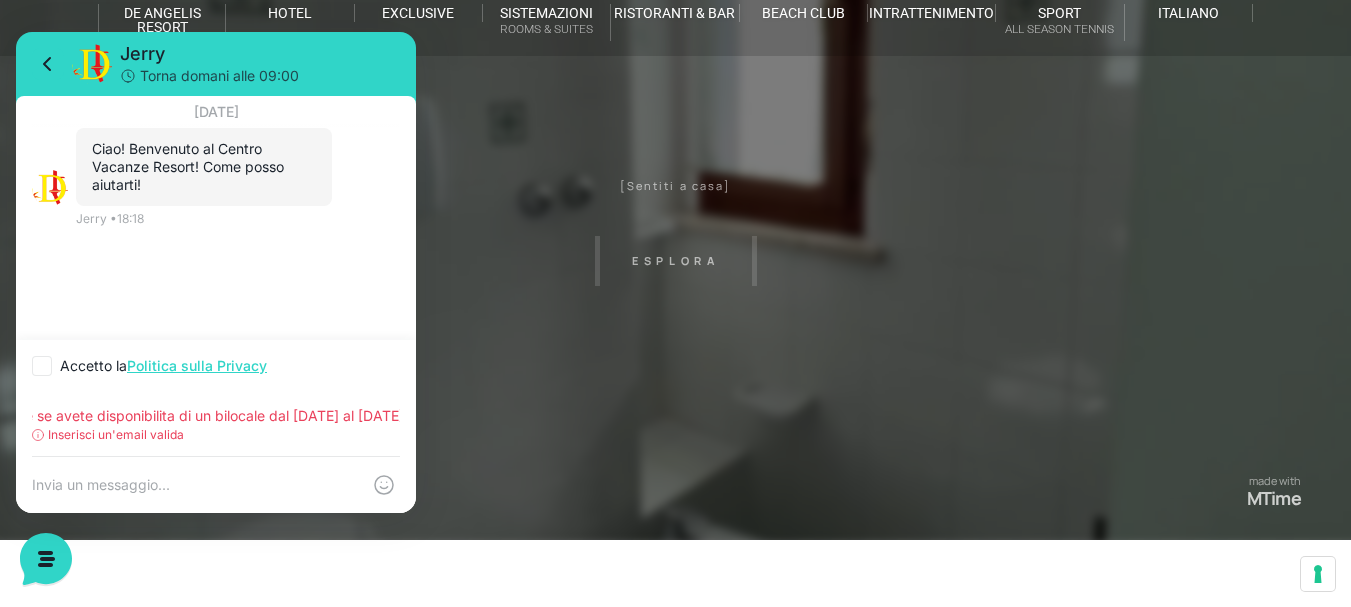 type on "buongiorno volevo sapere se avete disponibilita di un bilocale dal 16 al 23 agosto" 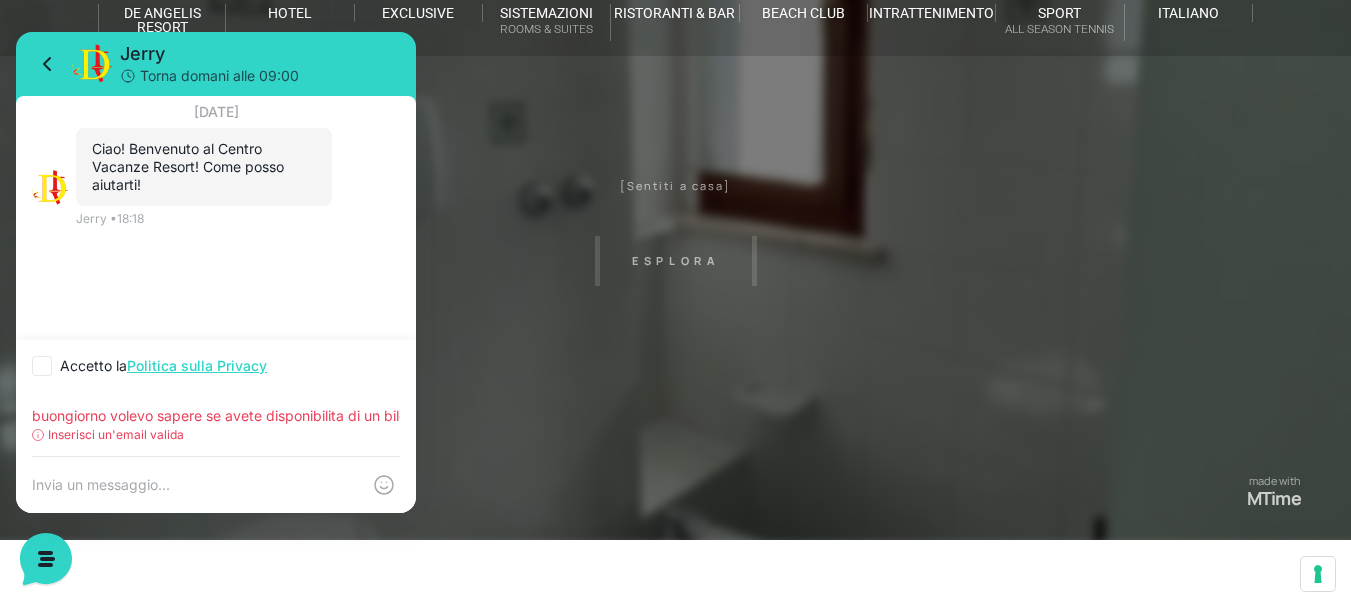 click at bounding box center (42, 366) 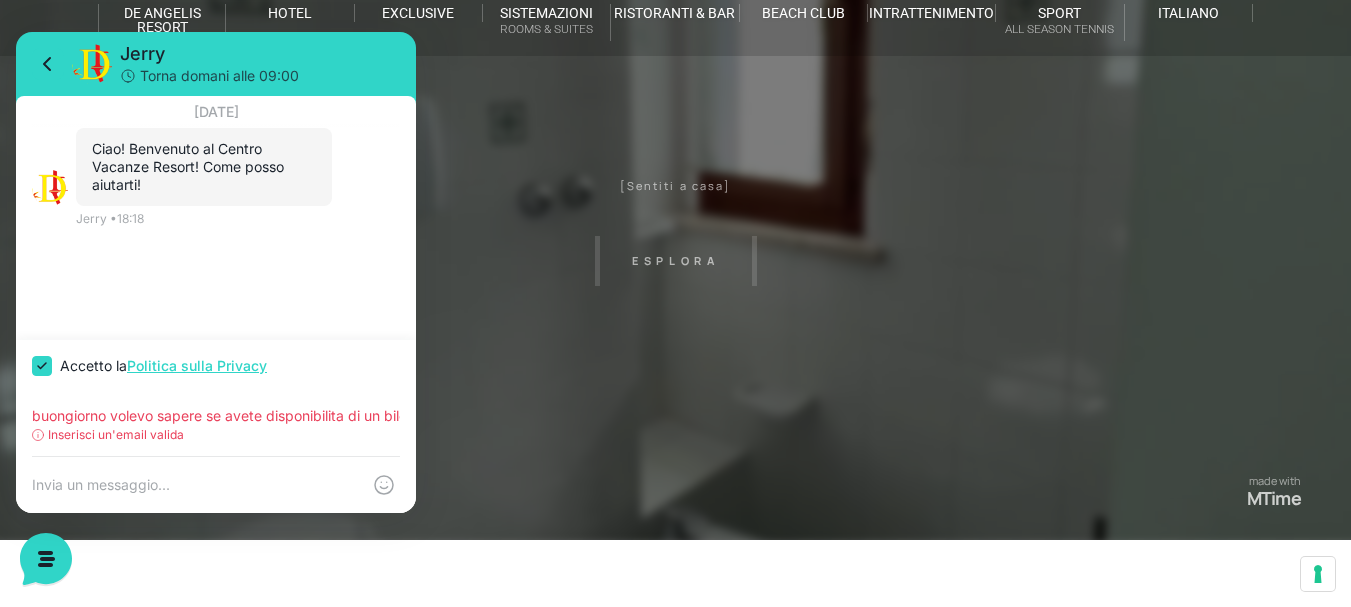 checkbox on "true" 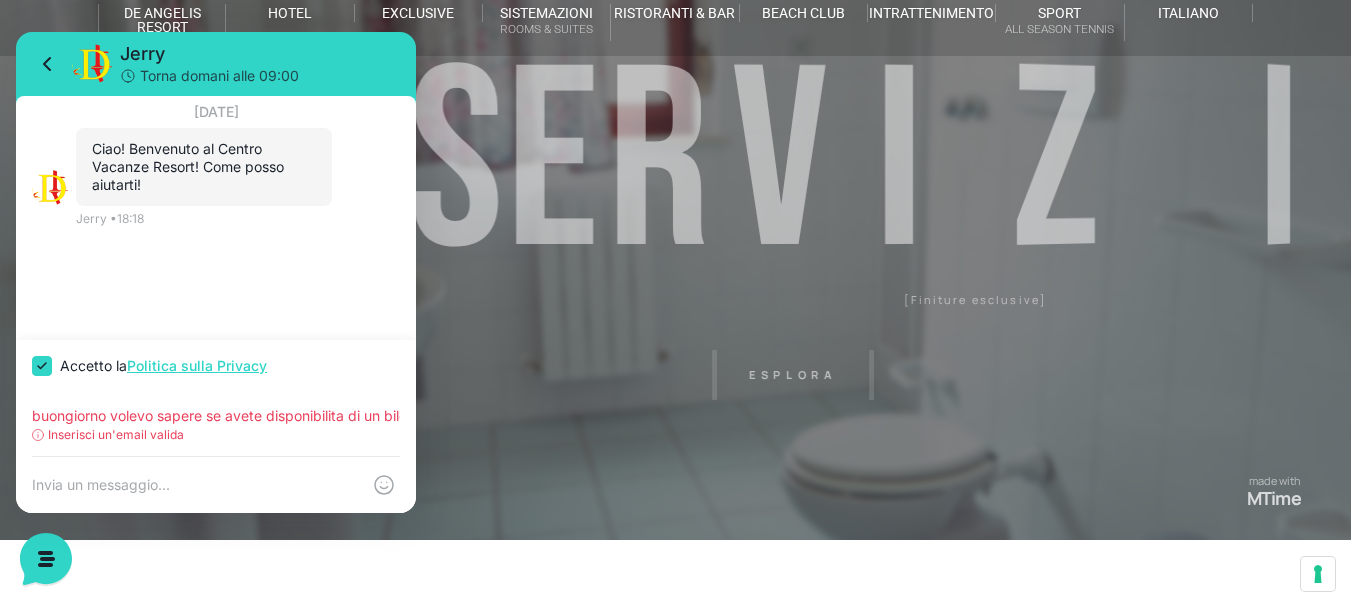 click on "Inserisci un'email valida" at bounding box center [116, 435] 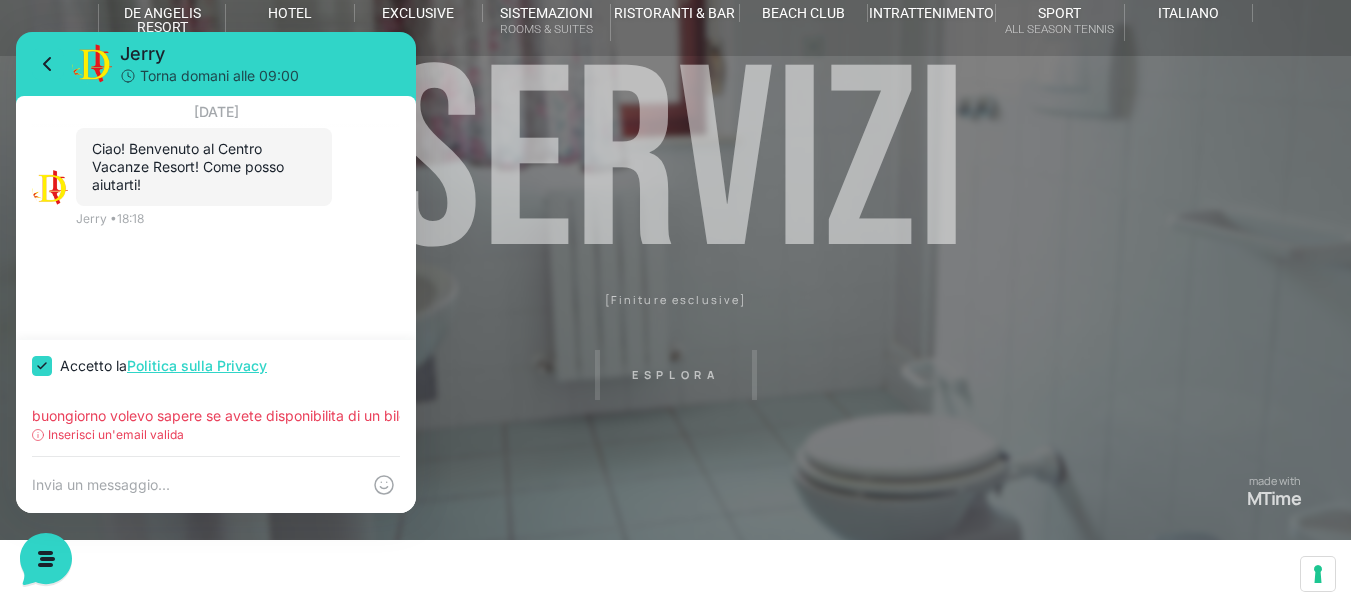 click at bounding box center [196, 485] 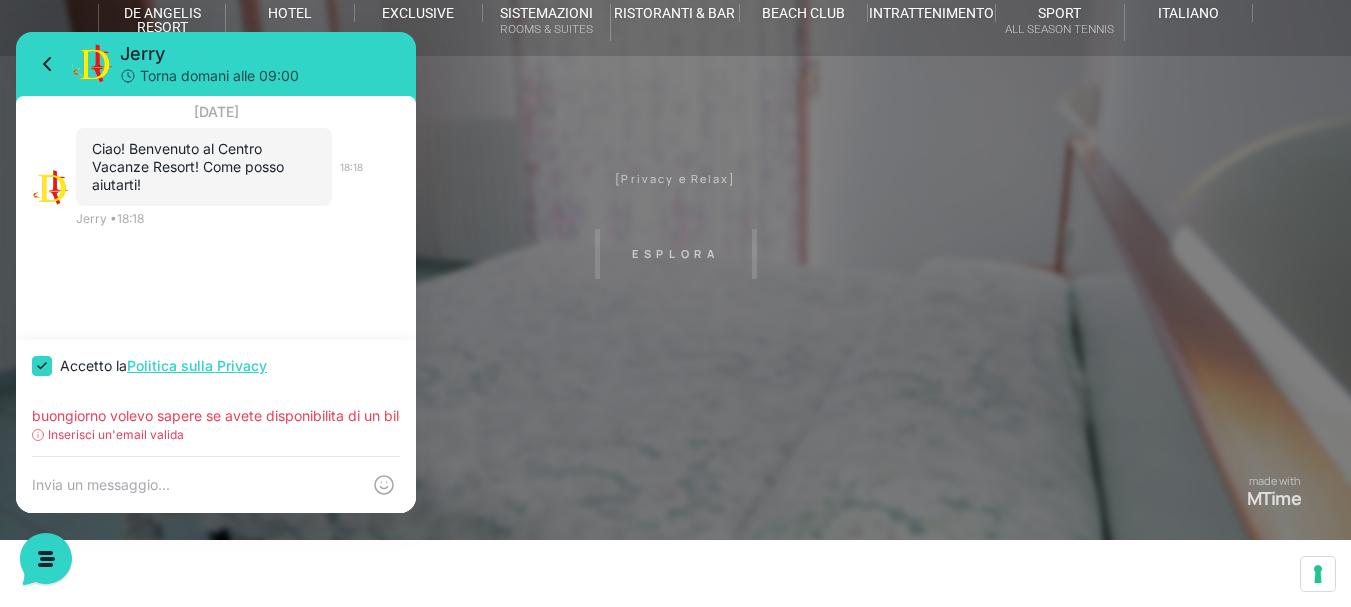 scroll, scrollTop: 0, scrollLeft: 0, axis: both 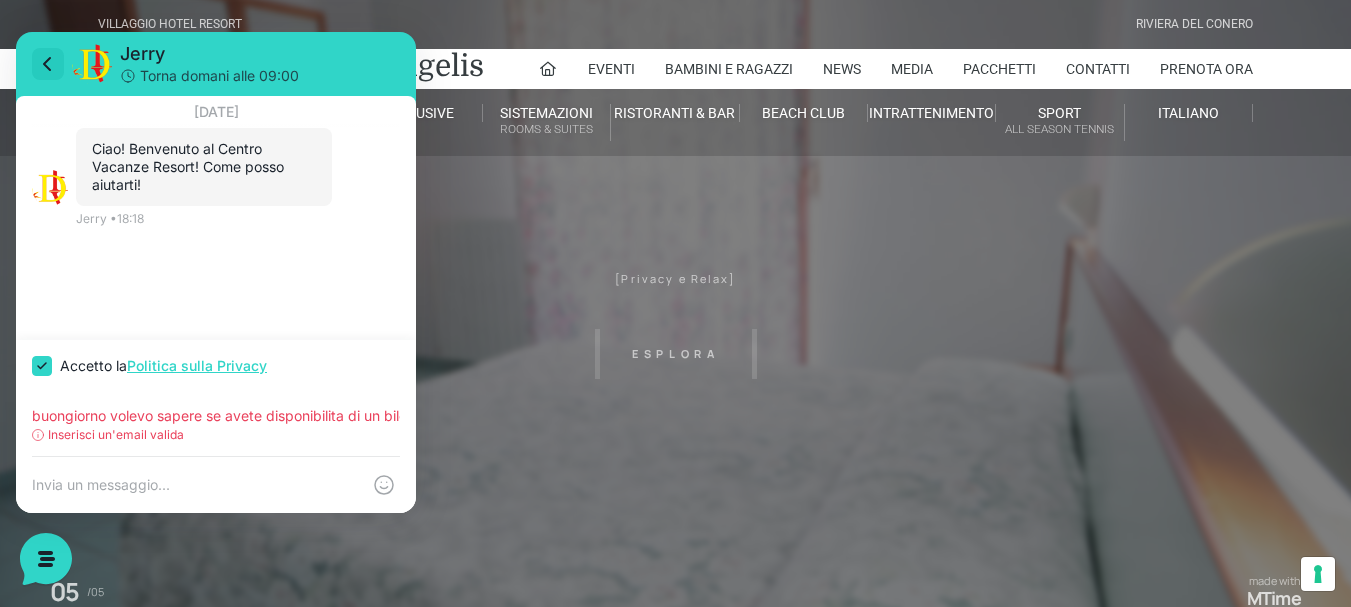 click 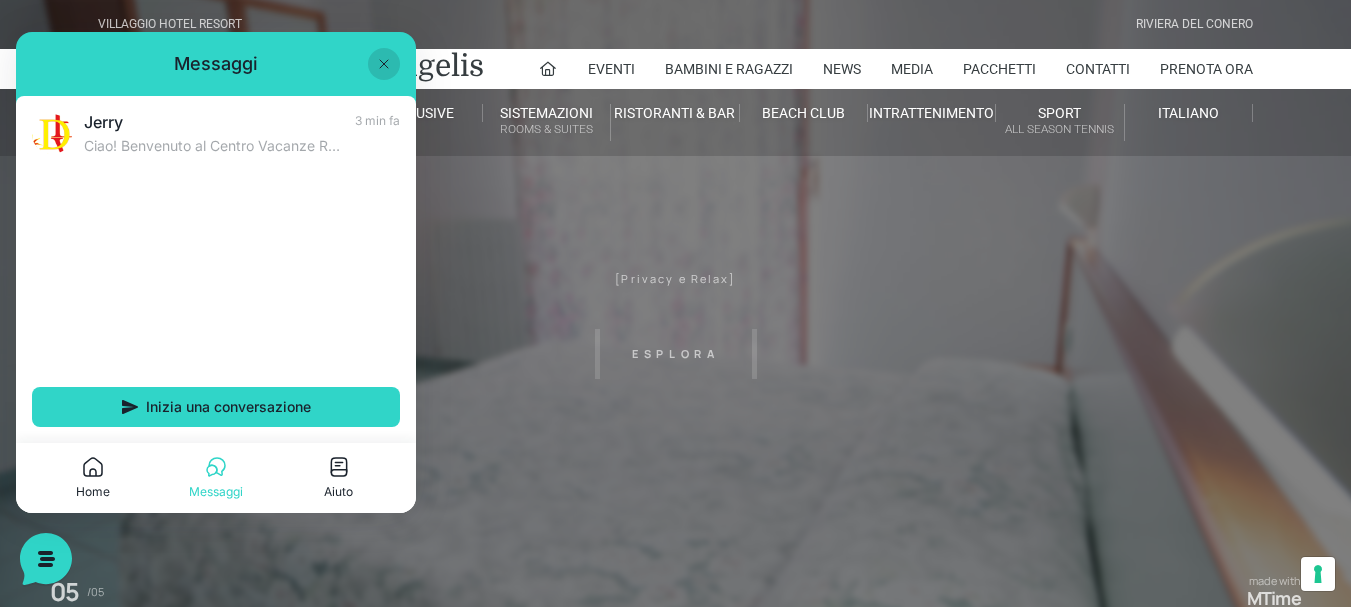 click 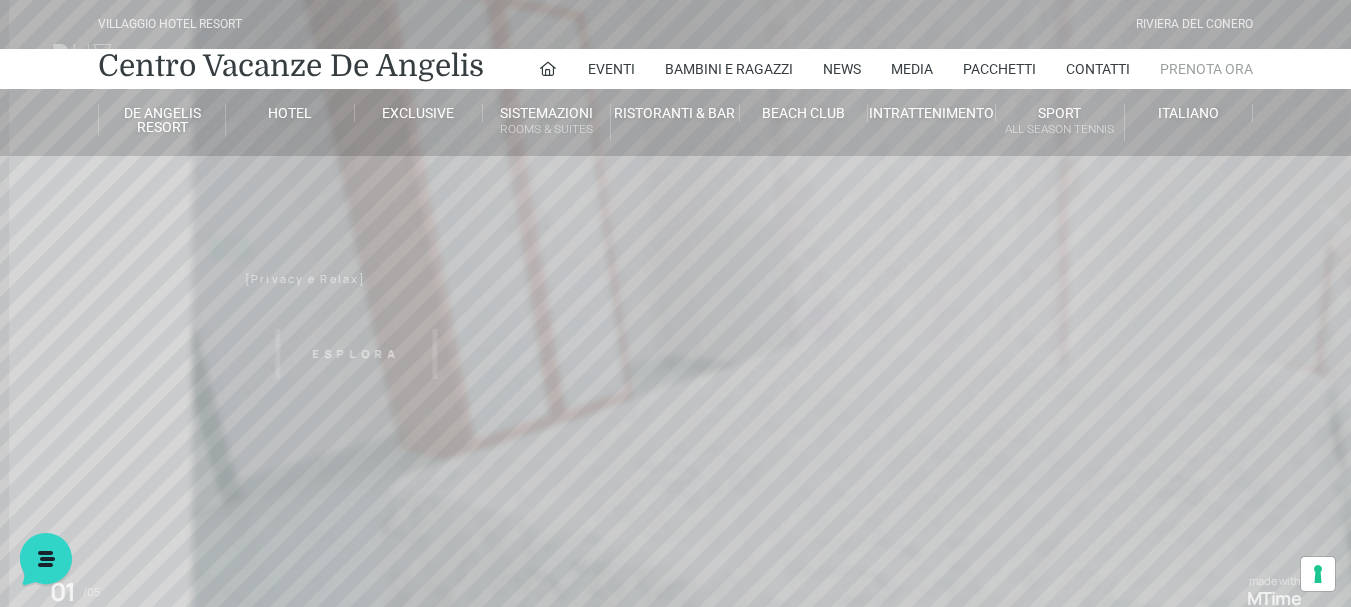 click on "Prenota Ora" at bounding box center [1206, 69] 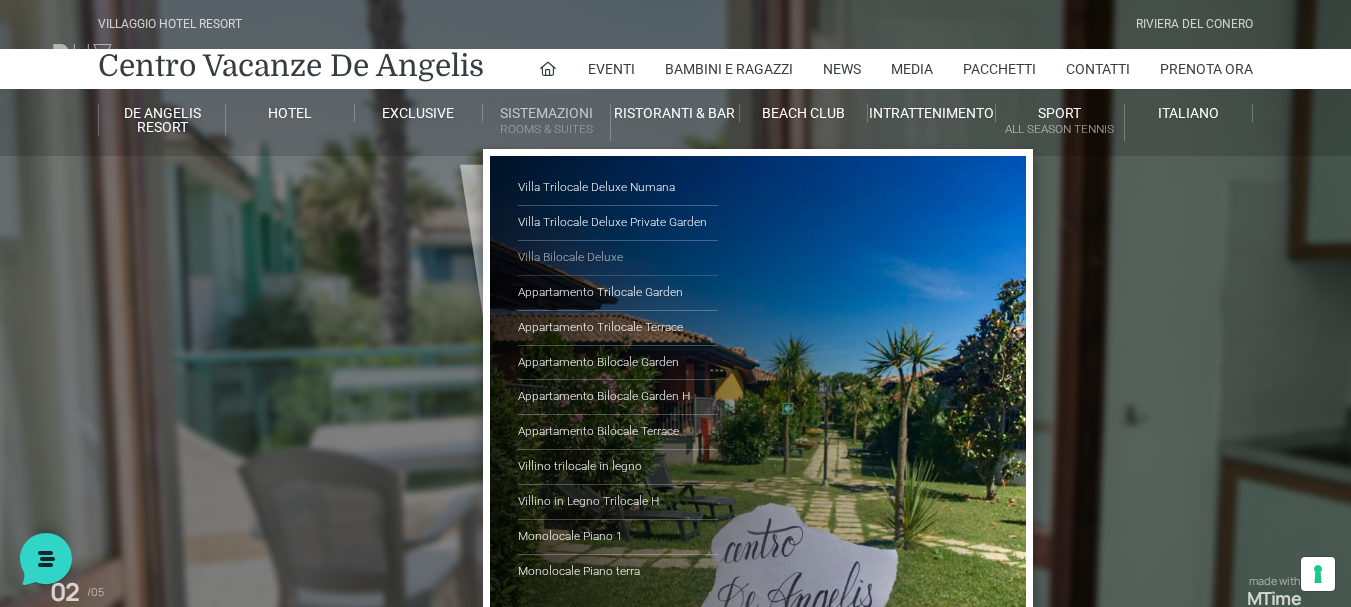 click on "Villa Bilocale Deluxe" at bounding box center [618, 258] 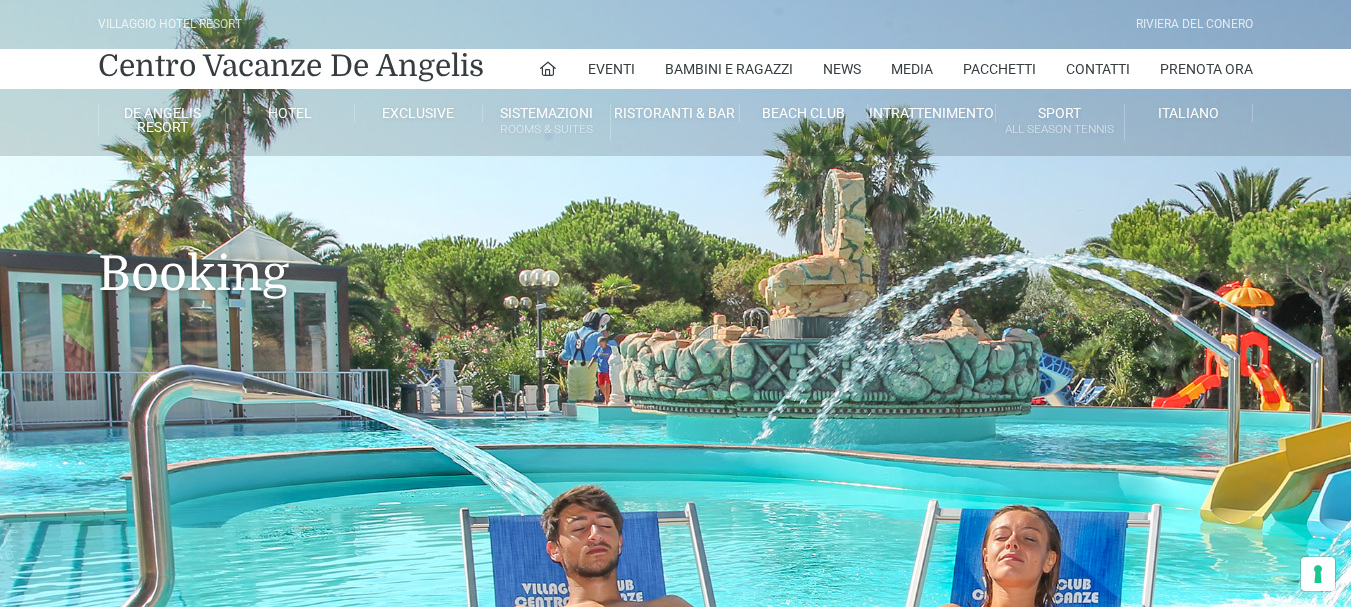 scroll, scrollTop: 0, scrollLeft: 0, axis: both 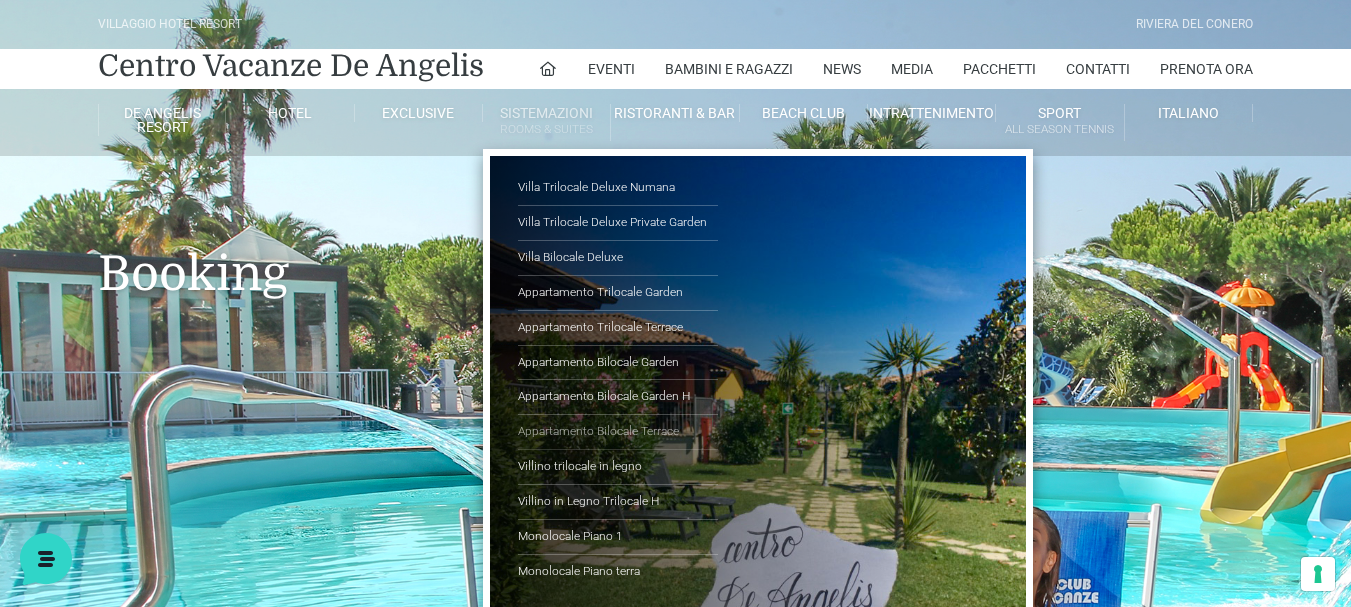 click on "Appartamento Bilocale Terrace" at bounding box center (618, 432) 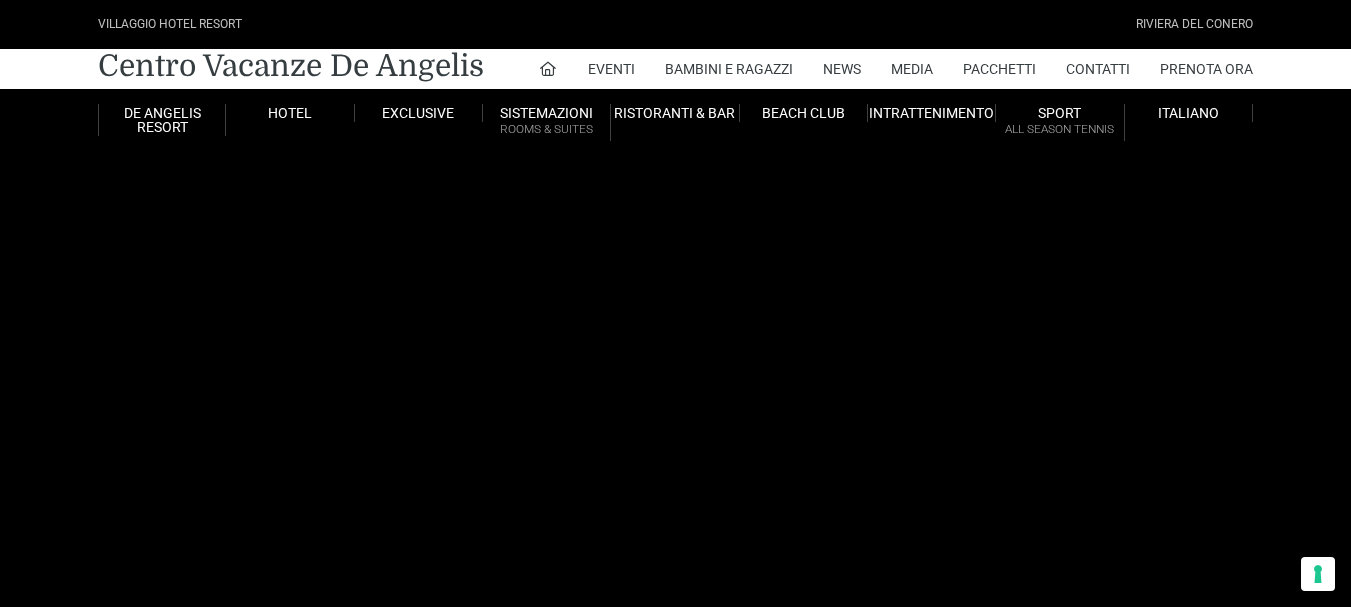 scroll, scrollTop: 0, scrollLeft: 0, axis: both 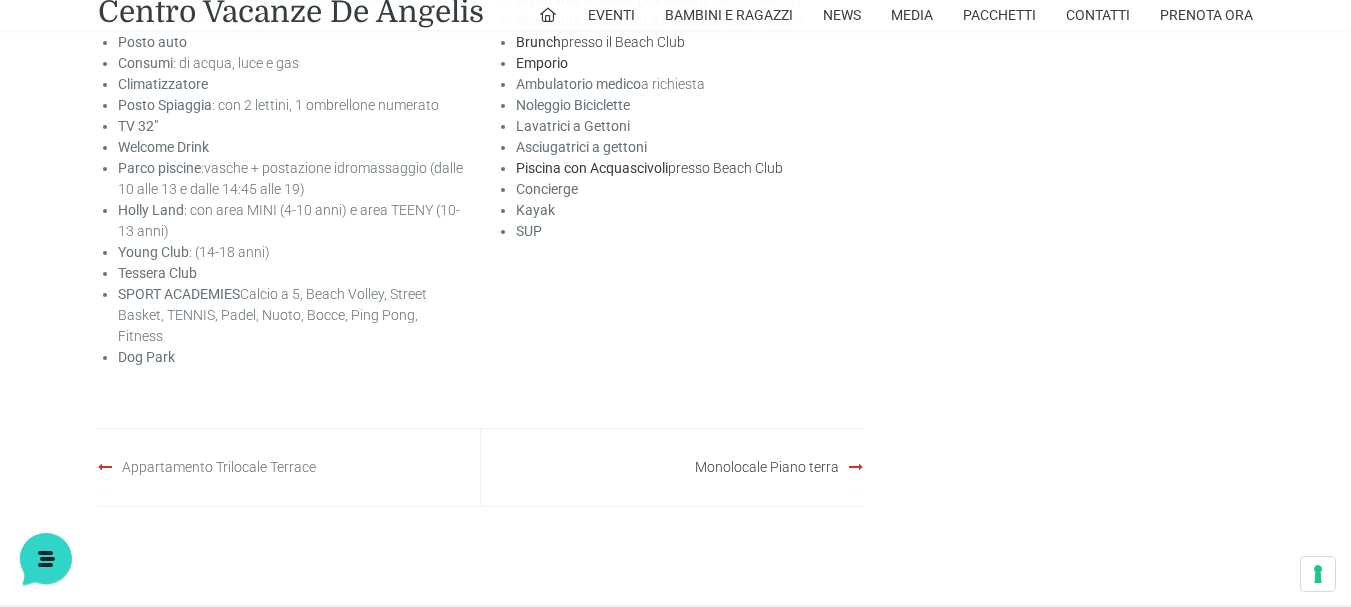 click on "Appartamento Trilocale Terrace" at bounding box center (219, 467) 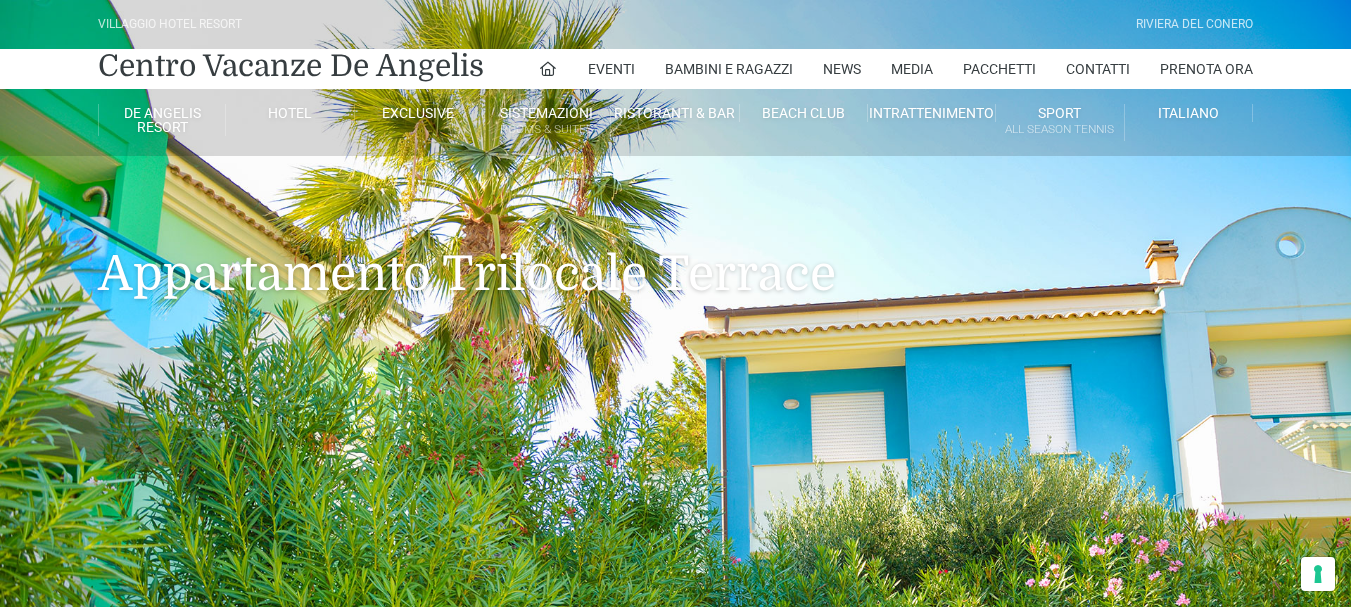 scroll, scrollTop: 0, scrollLeft: 0, axis: both 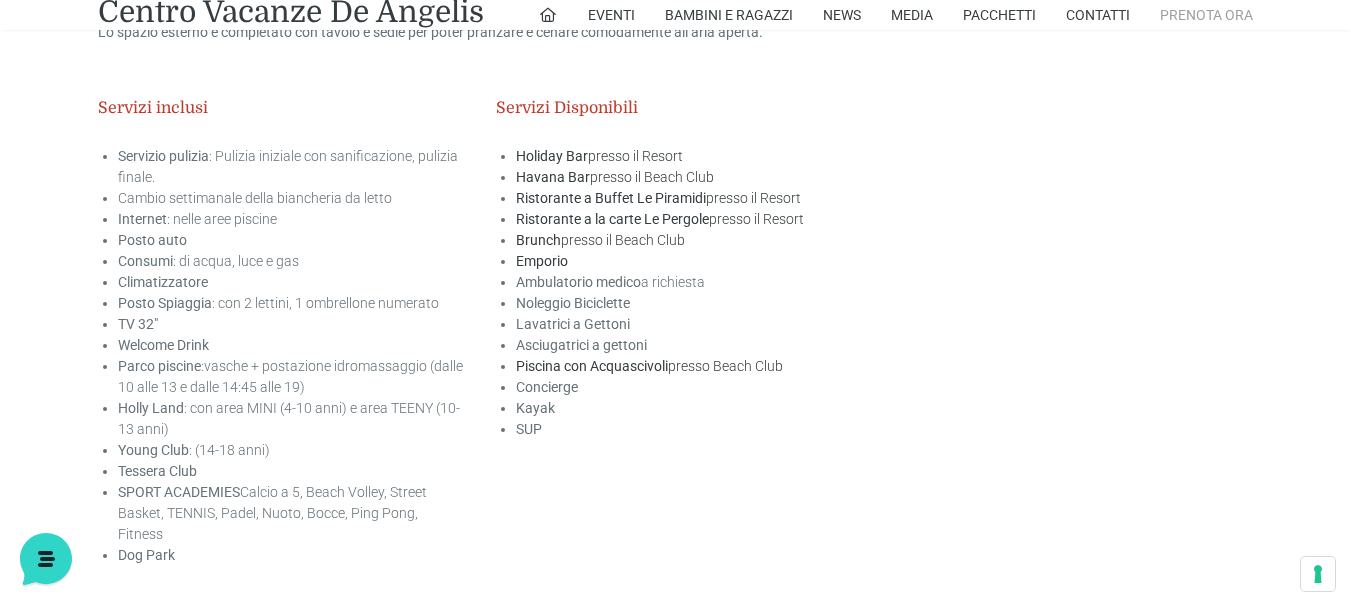 click on "Prenota Ora" at bounding box center [1206, 15] 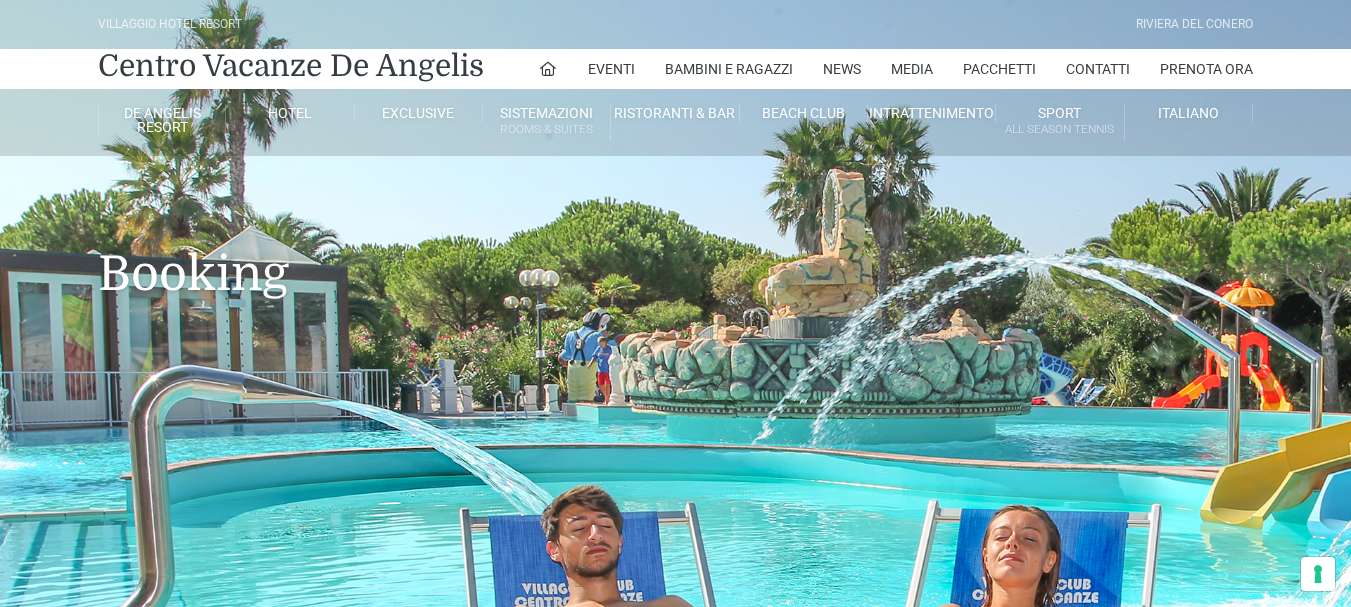scroll, scrollTop: 0, scrollLeft: 0, axis: both 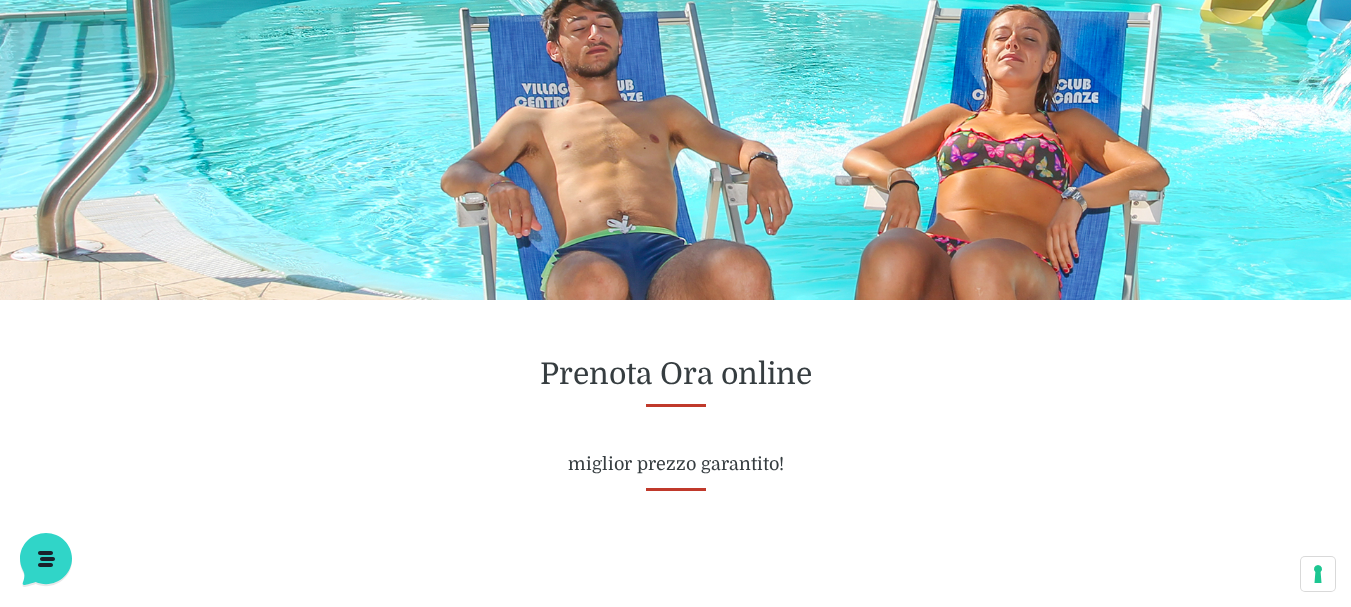 click on "Prenota Ora online" at bounding box center (675, 374) 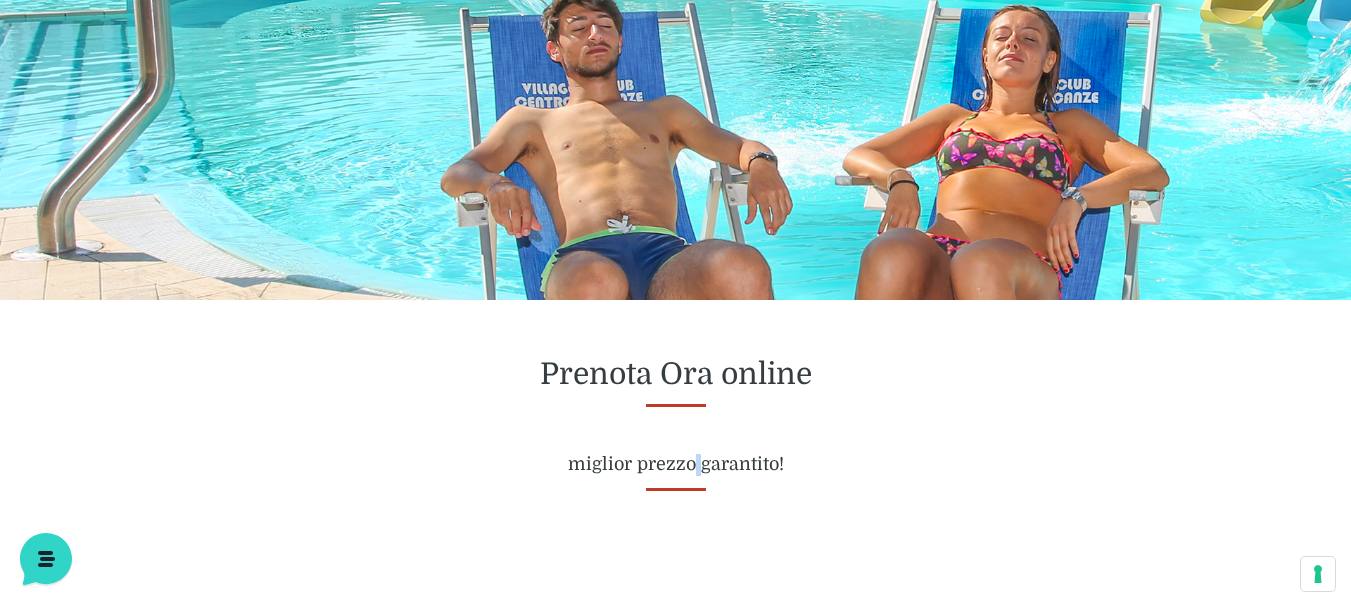 click on "Prenota Ora online
miglior prezzo garantito!" at bounding box center [675, 416] 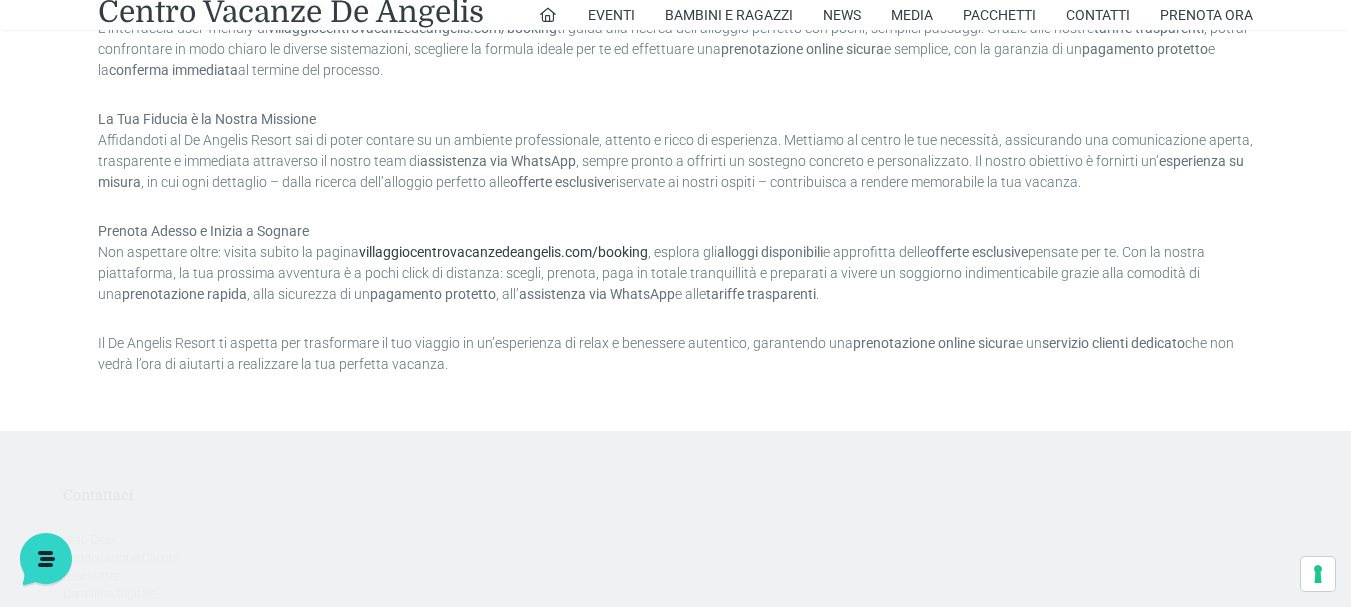 scroll, scrollTop: 1900, scrollLeft: 0, axis: vertical 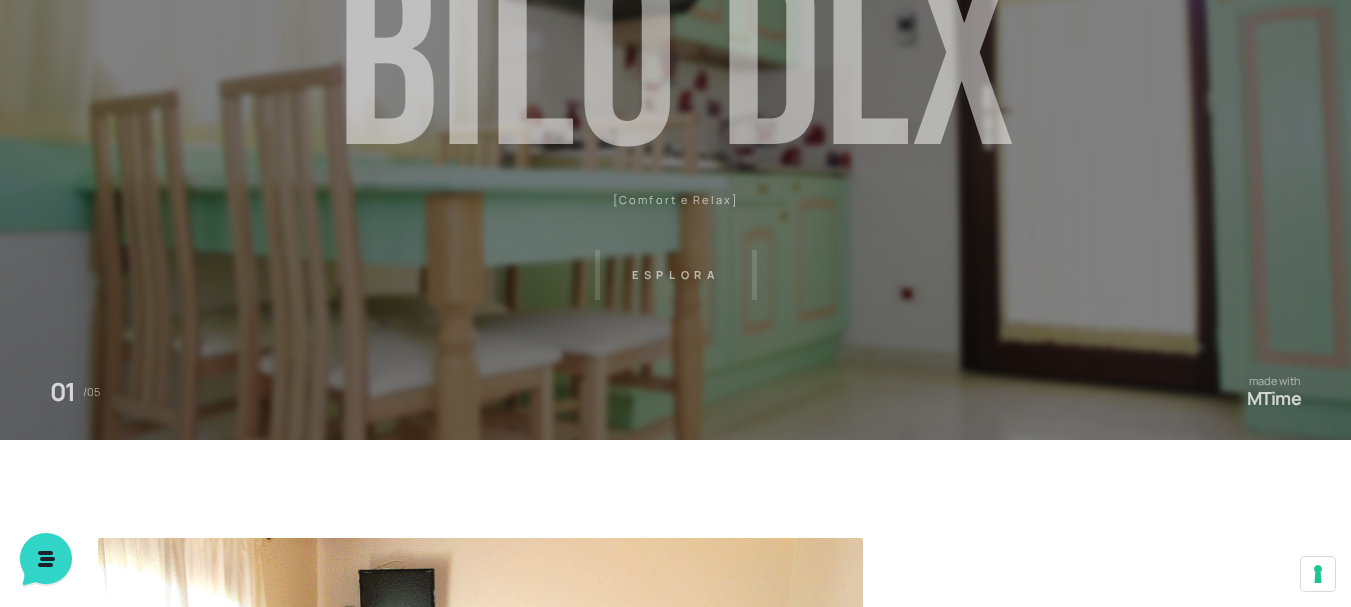 click on "Villaggio Hotel Resort
Riviera Del Conero
Centro Vacanze De Angelis
Eventi
Miss Italia
Cerimonie
Team building
Bambini e Ragazzi
Holly Beach Club
Holly Teeny Club
Holly Young Club
Piscine
Iscrizioni Holly Club
News
Media
Pacchetti
Contatti
Prenota Ora
De Angelis Resort
Parco Piscine
Oasi Naturale
Cappellina
Sala Convegni
Le Marche
Store
Concierge
Colonnina Ricarica
Mappa del Villaggio
Hotel
Suite Prestige
Camera Prestige
Camera Suite H
Sala Meeting
Exclusive
Villa Luxury
Dimora Padronale
Villa 601 Alpine
Villa Classic
Bilocale Garden Gold
Sistemazioni Rooms & Suites
Villa Trilocale Deluxe Numana
Villa Trilocale Deluxe Private Garden
Villa Bilocale Deluxe
Appartamento Trilocale Garden" at bounding box center (675, 250) 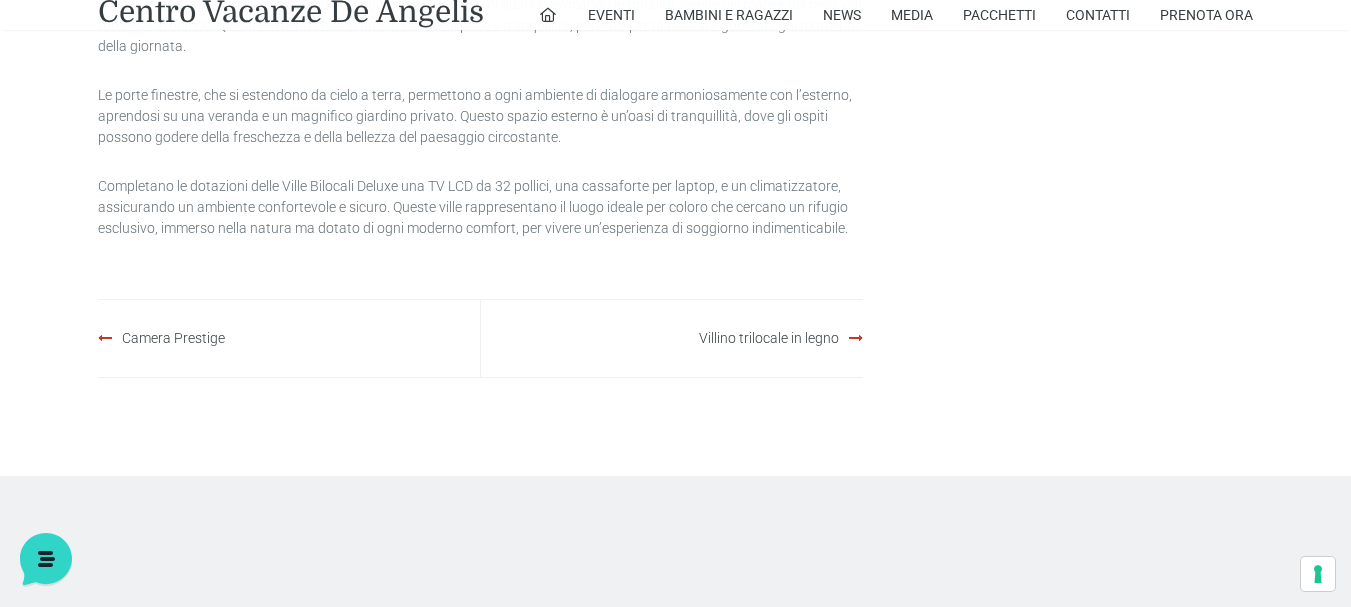 scroll, scrollTop: 2500, scrollLeft: 0, axis: vertical 